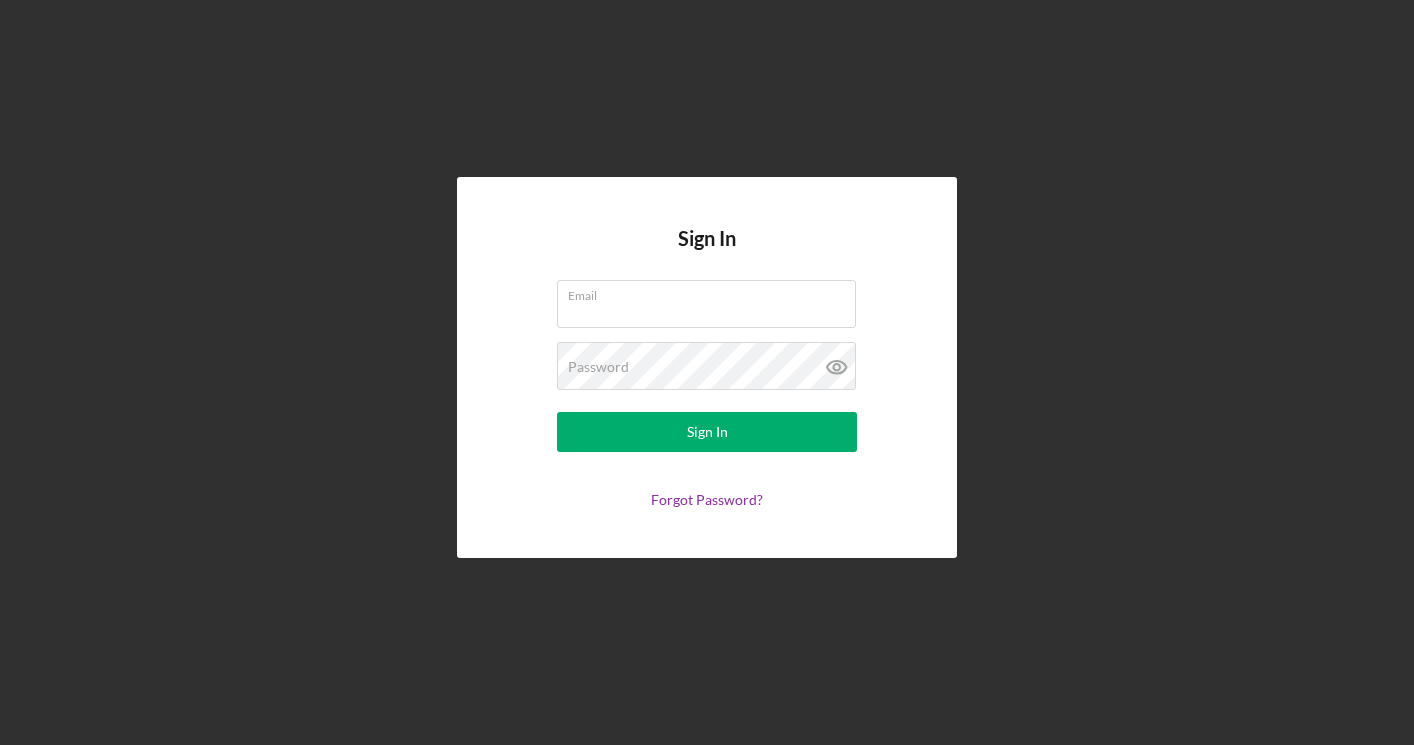 scroll, scrollTop: 0, scrollLeft: 0, axis: both 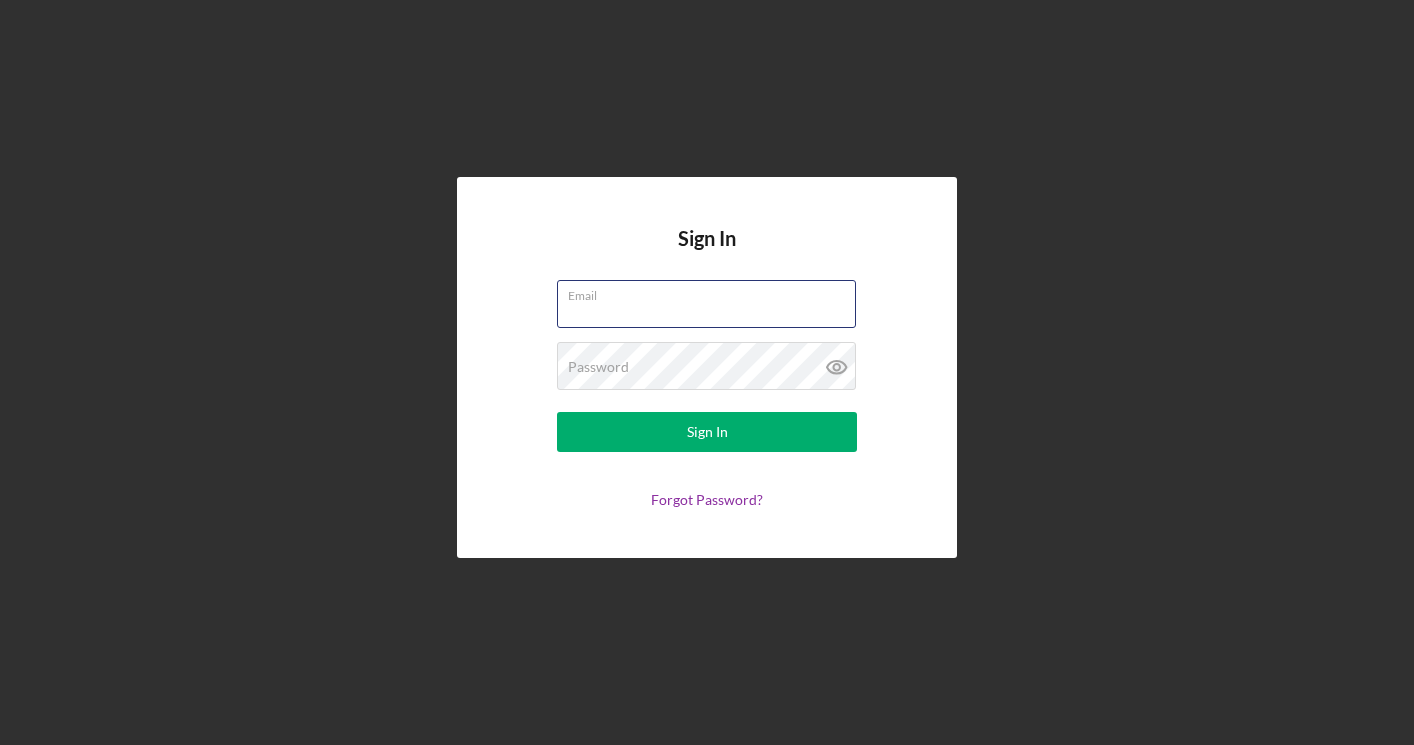type on "[EMAIL]" 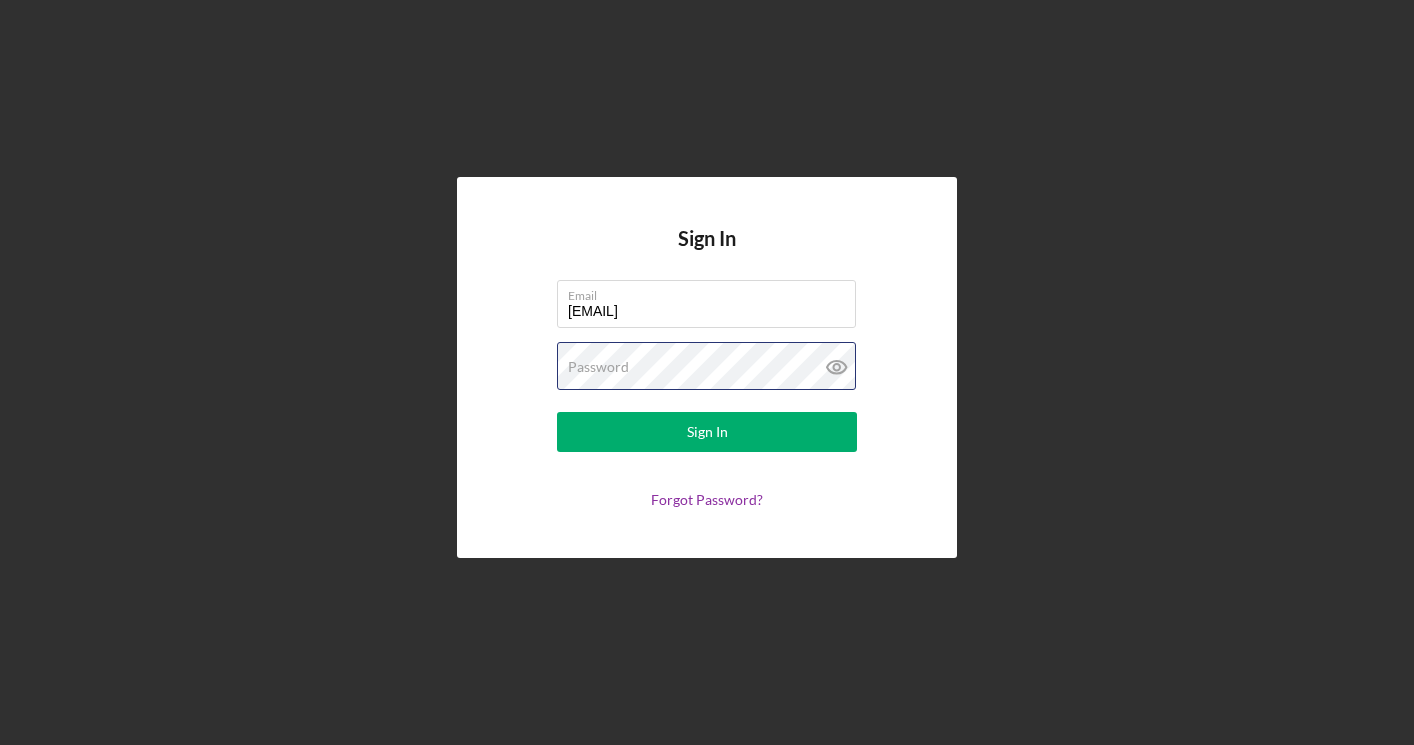 click on "Sign In" at bounding box center [707, 432] 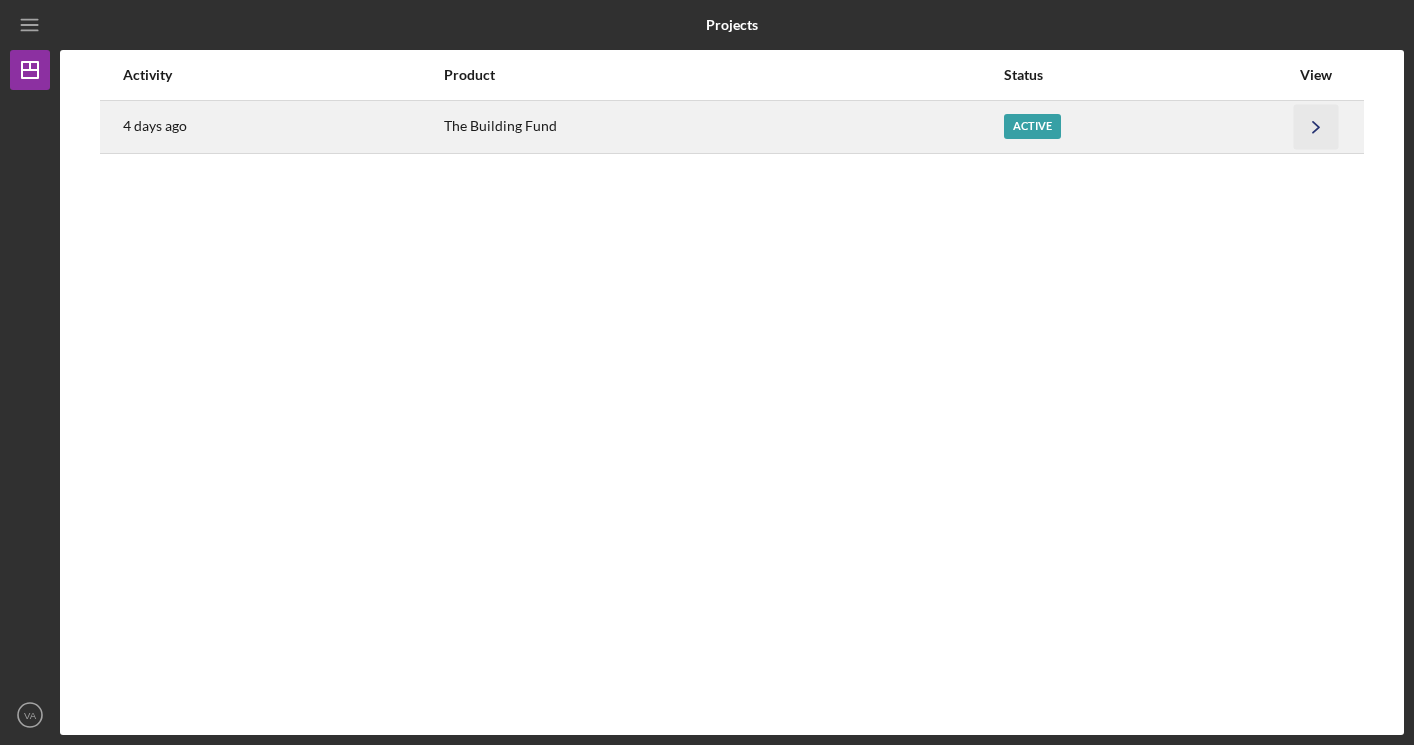 click 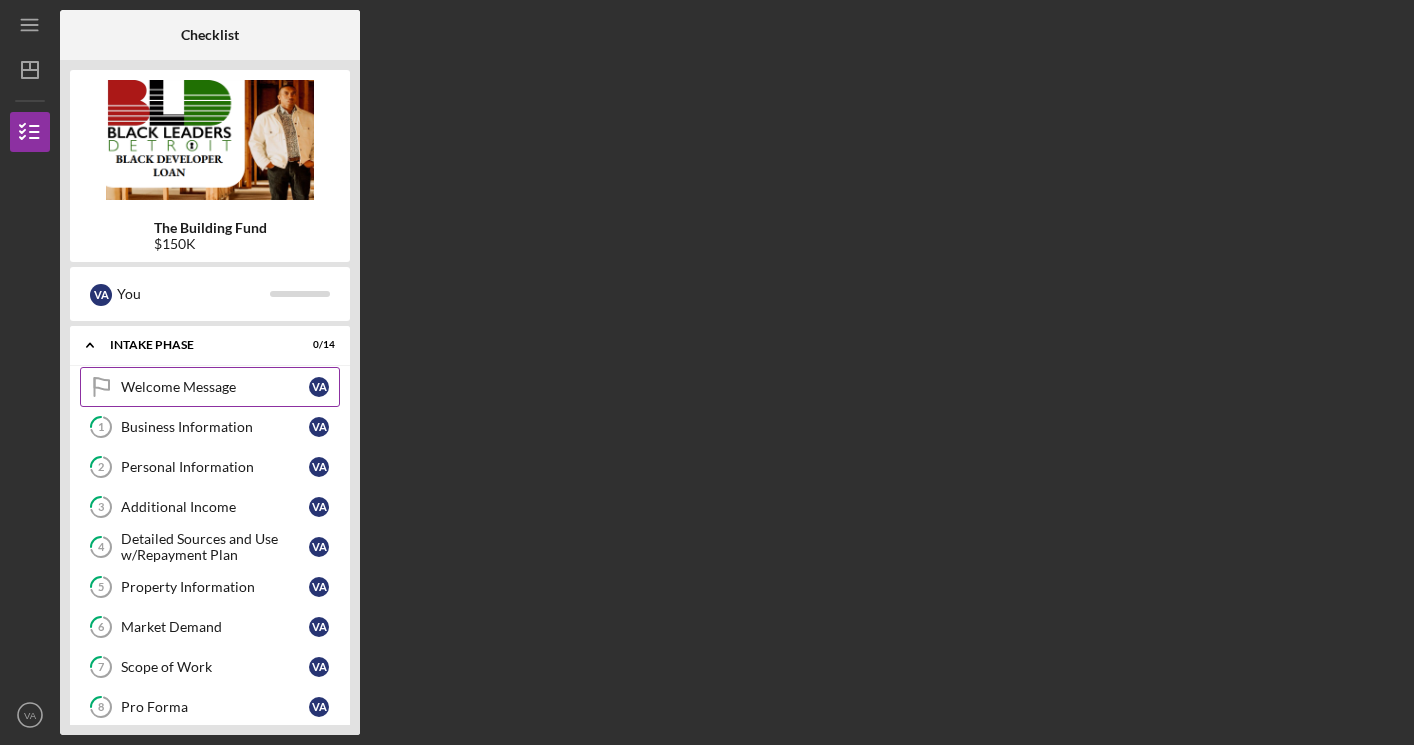click on "Welcome Message" at bounding box center (215, 387) 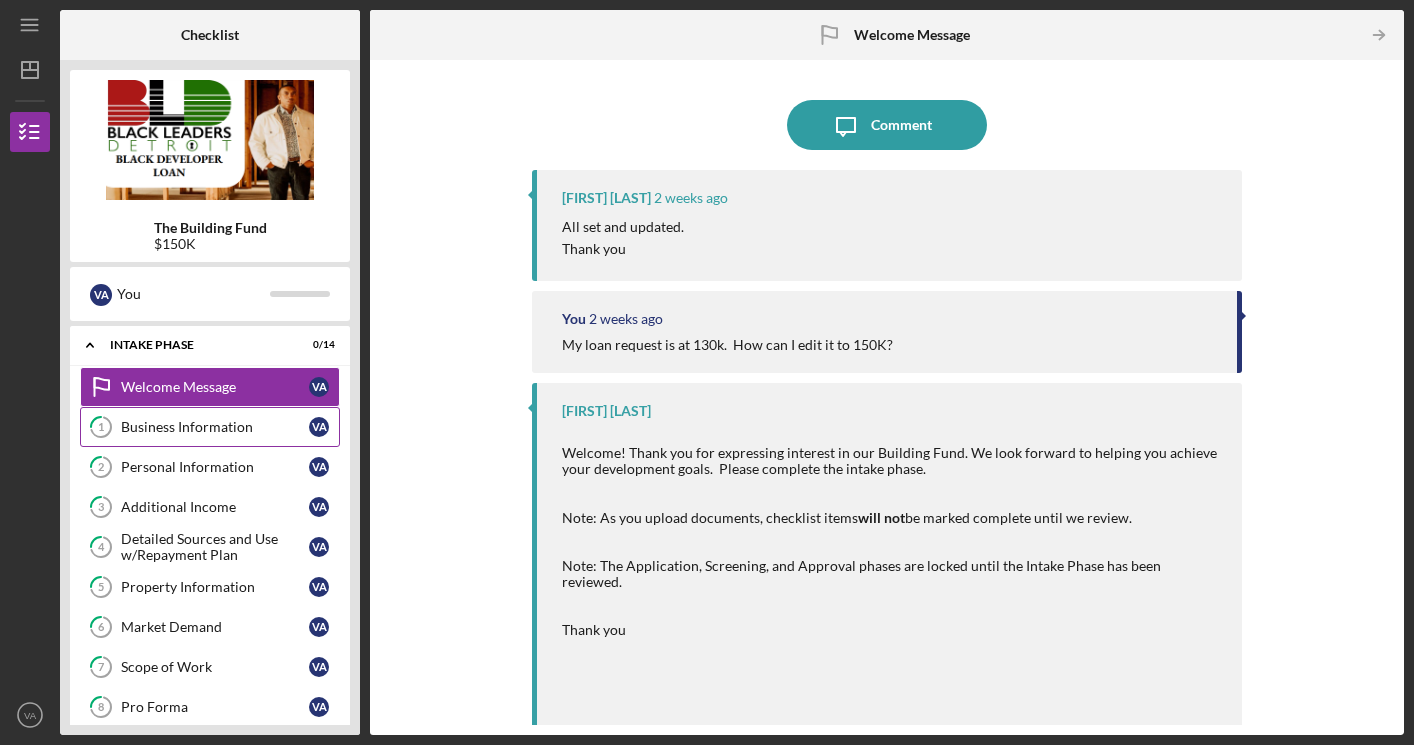 click on "Business Information" at bounding box center (215, 427) 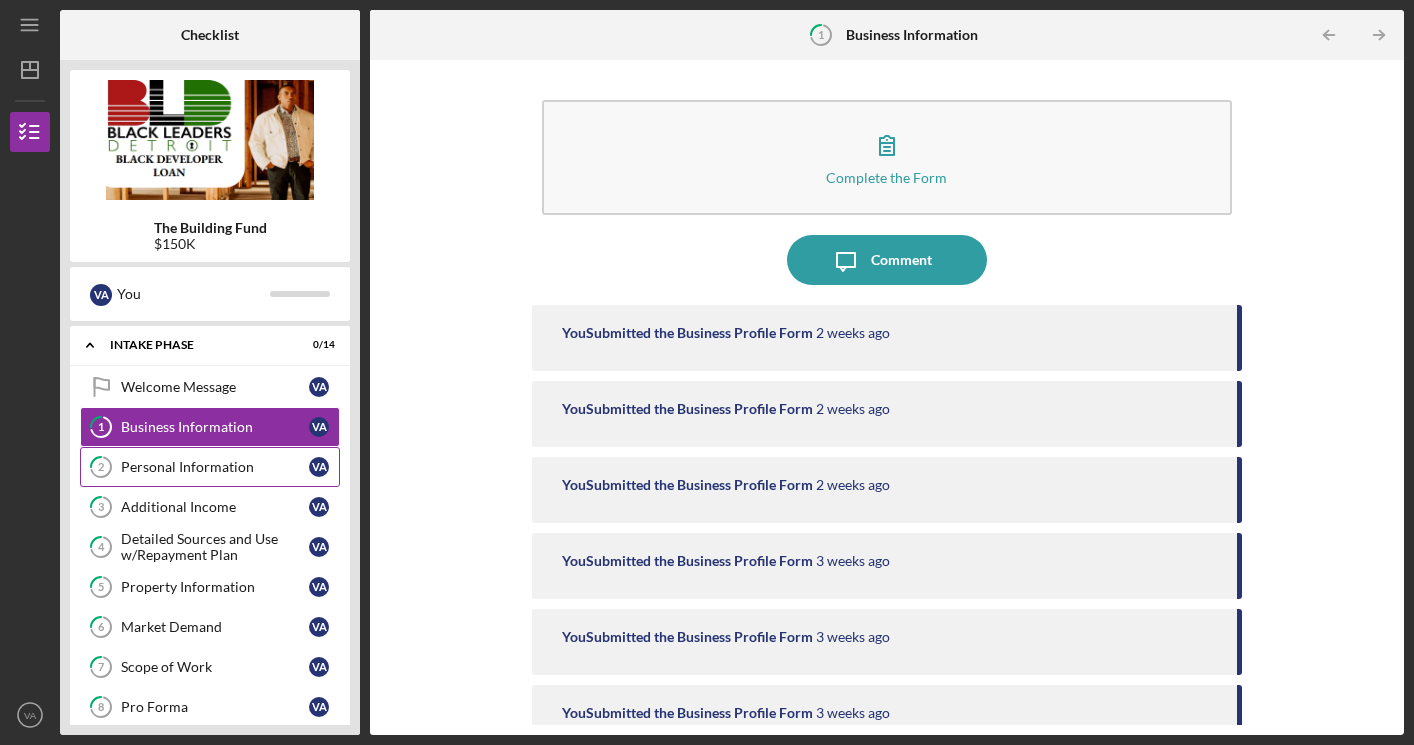 click on "Personal Information" at bounding box center (215, 467) 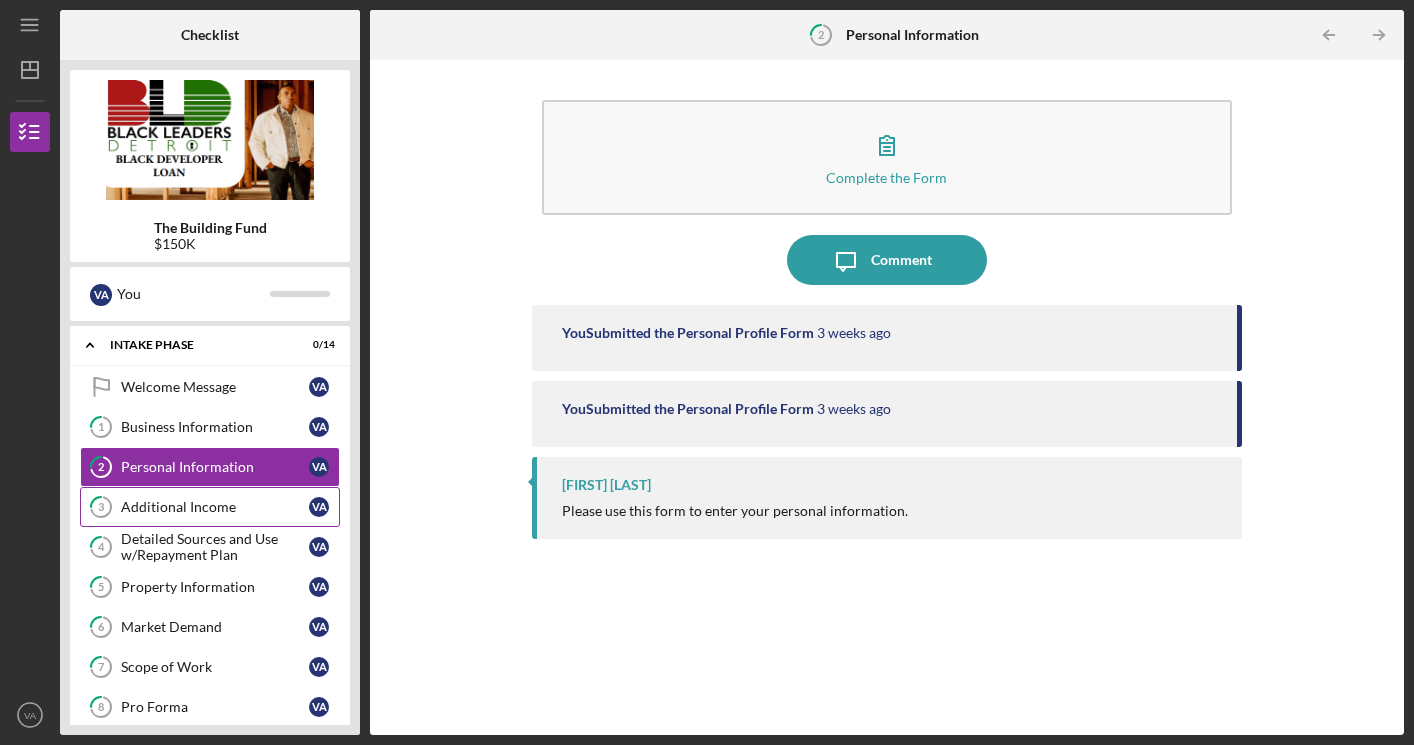 click on "Additional Income" at bounding box center [215, 507] 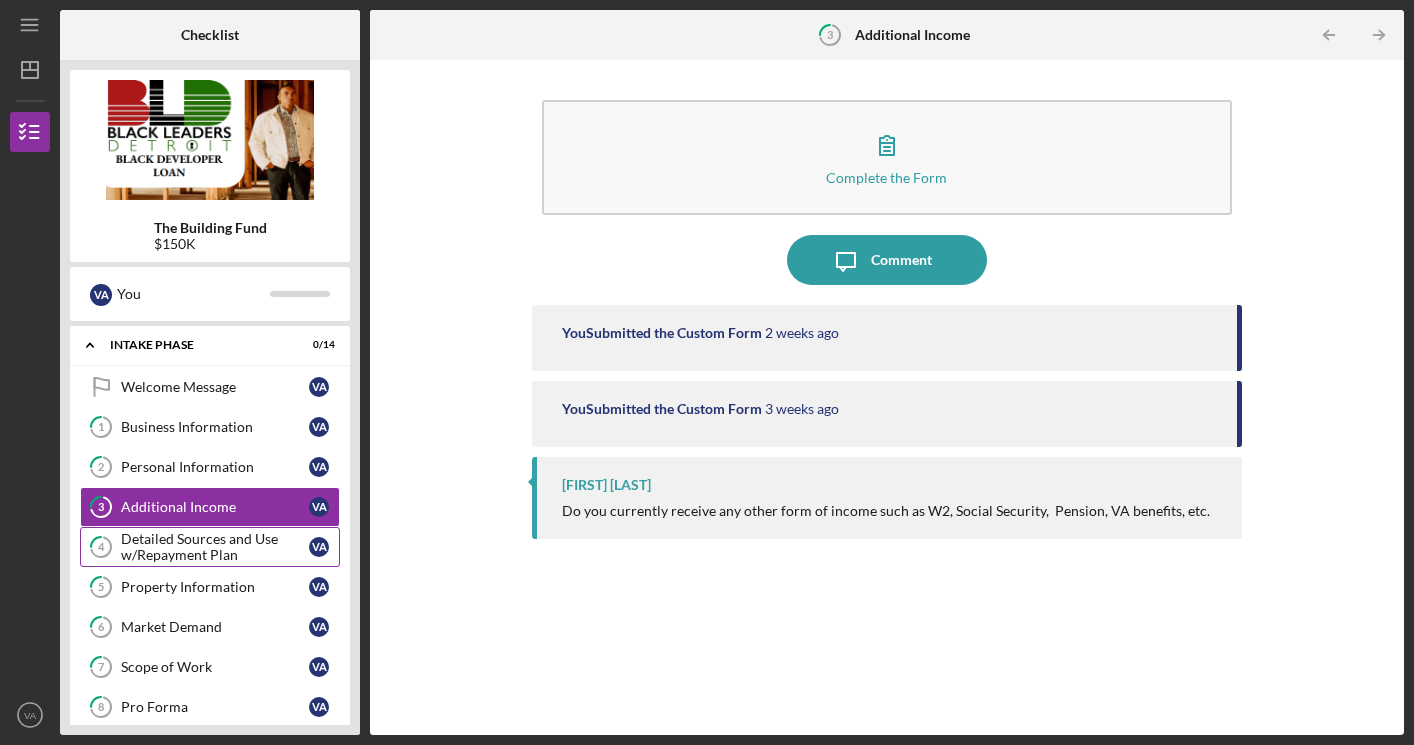 click on "Detailed Sources and Use w/Repayment Plan" at bounding box center (215, 547) 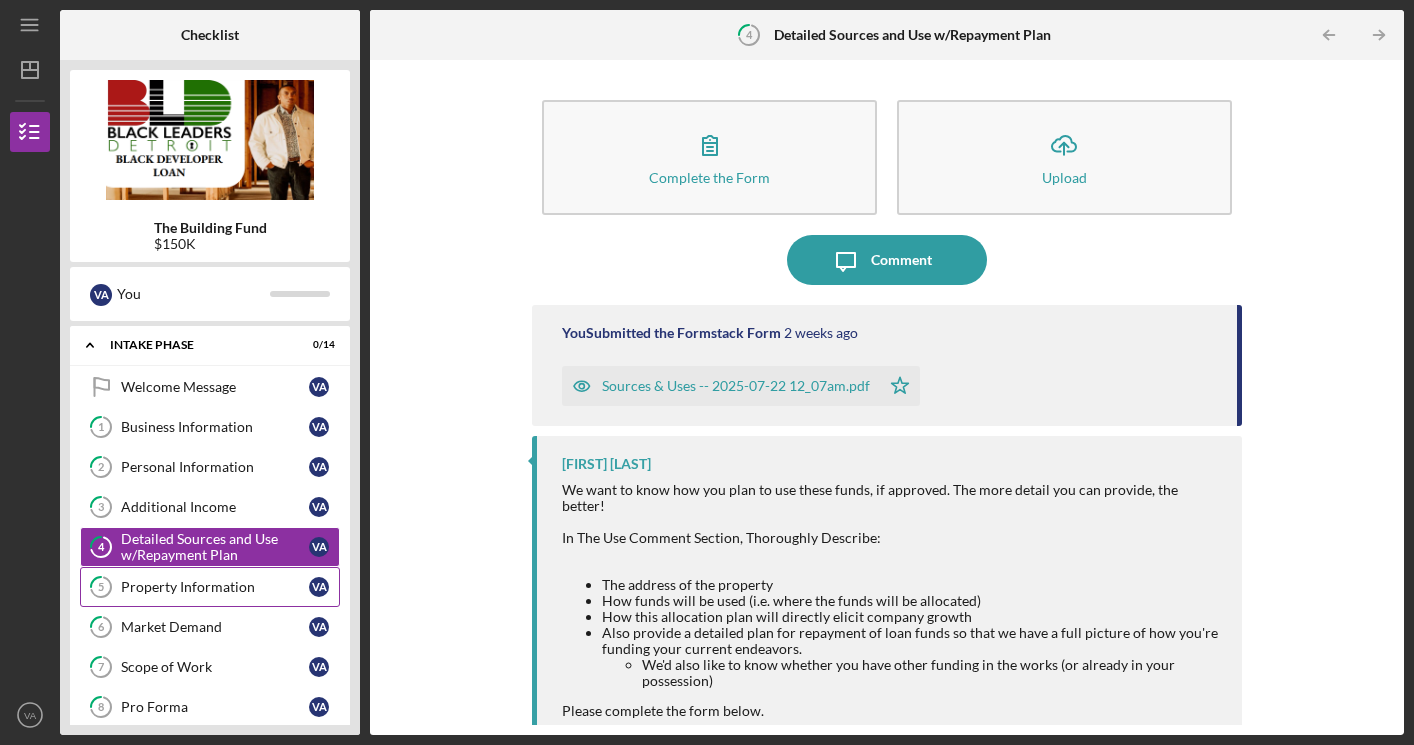 click on "5 Property Information V A" at bounding box center (210, 587) 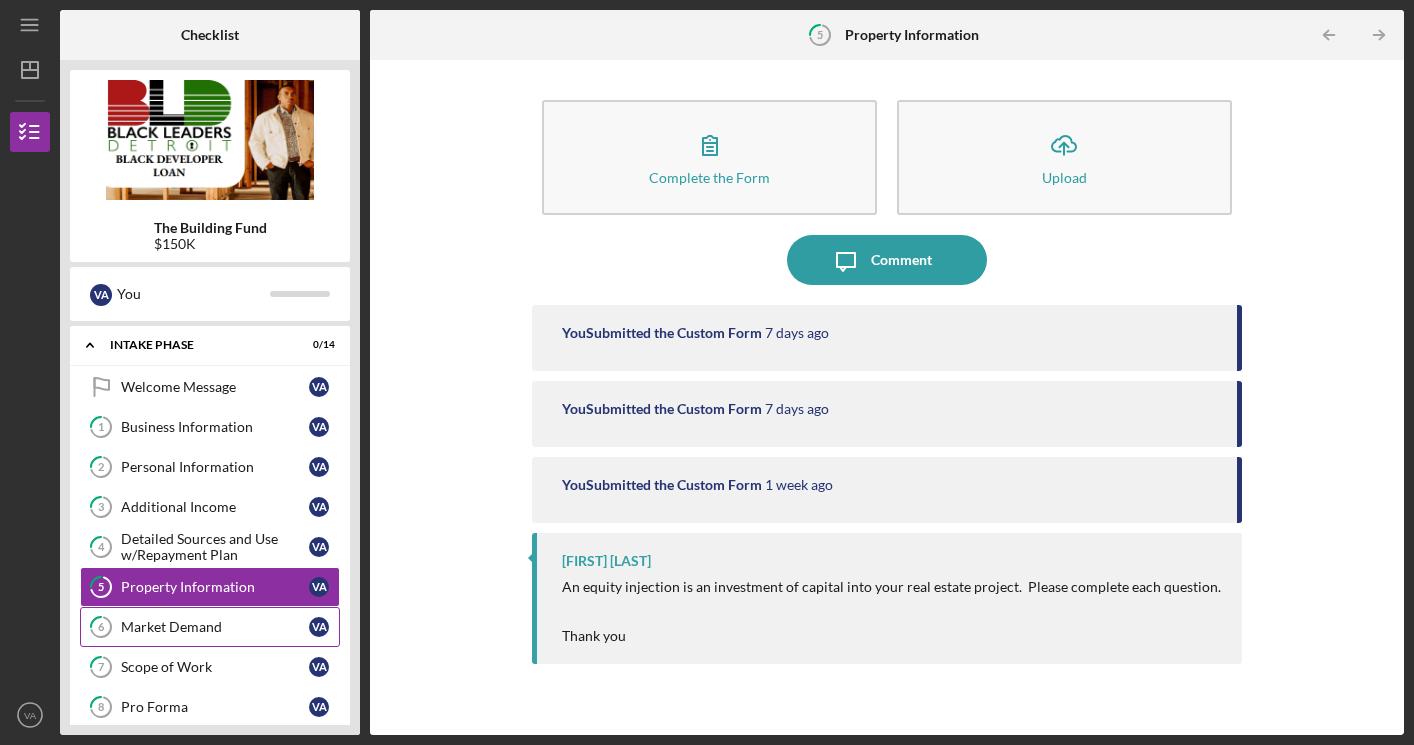 click on "Market Demand" at bounding box center (215, 627) 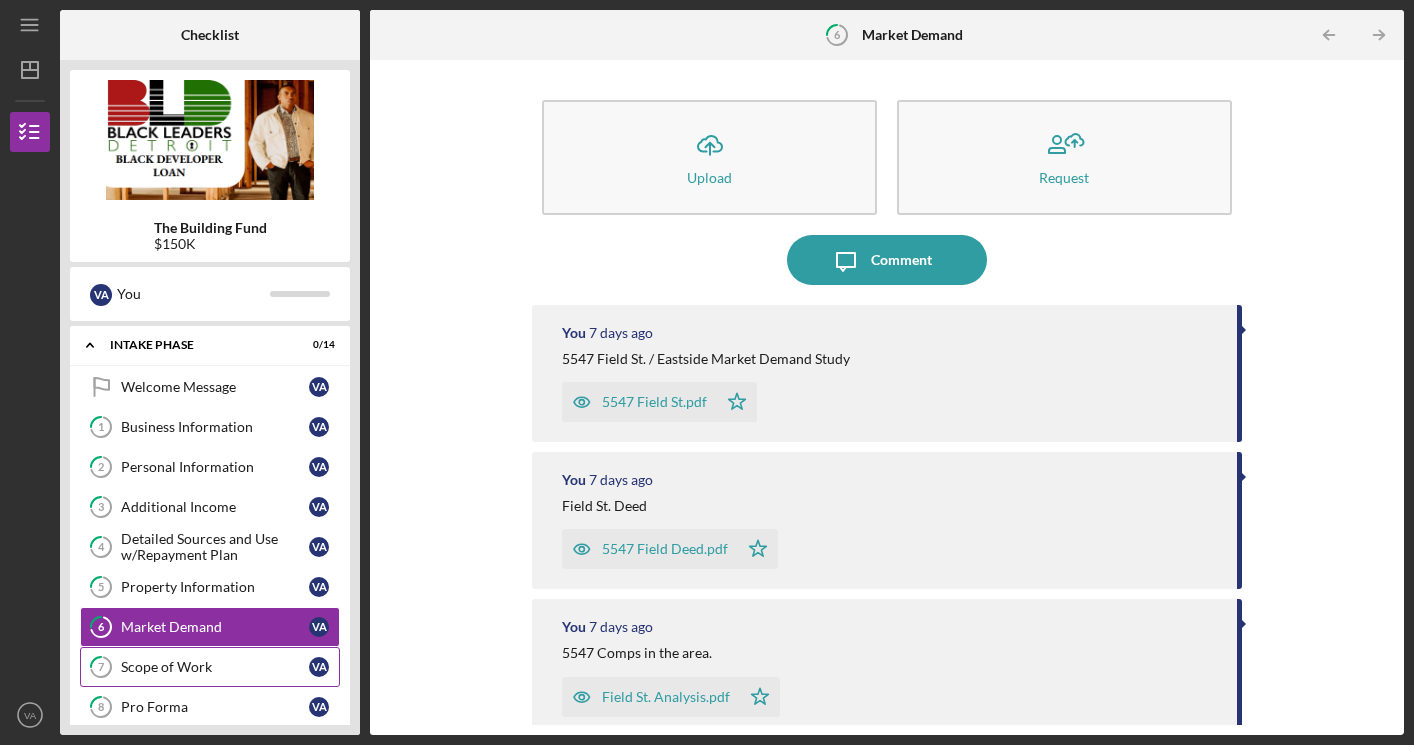 click on "Scope of Work" at bounding box center (215, 667) 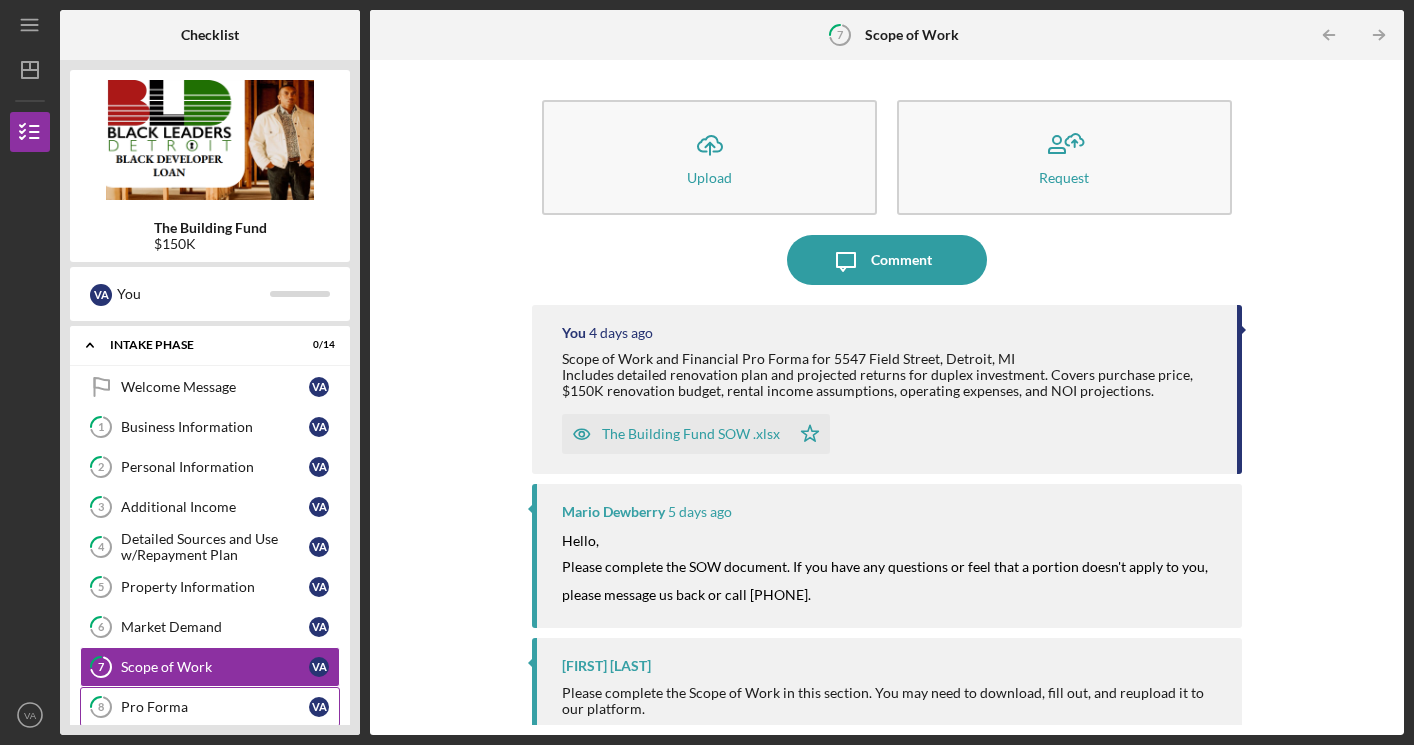 click on "Pro Forma" at bounding box center [215, 707] 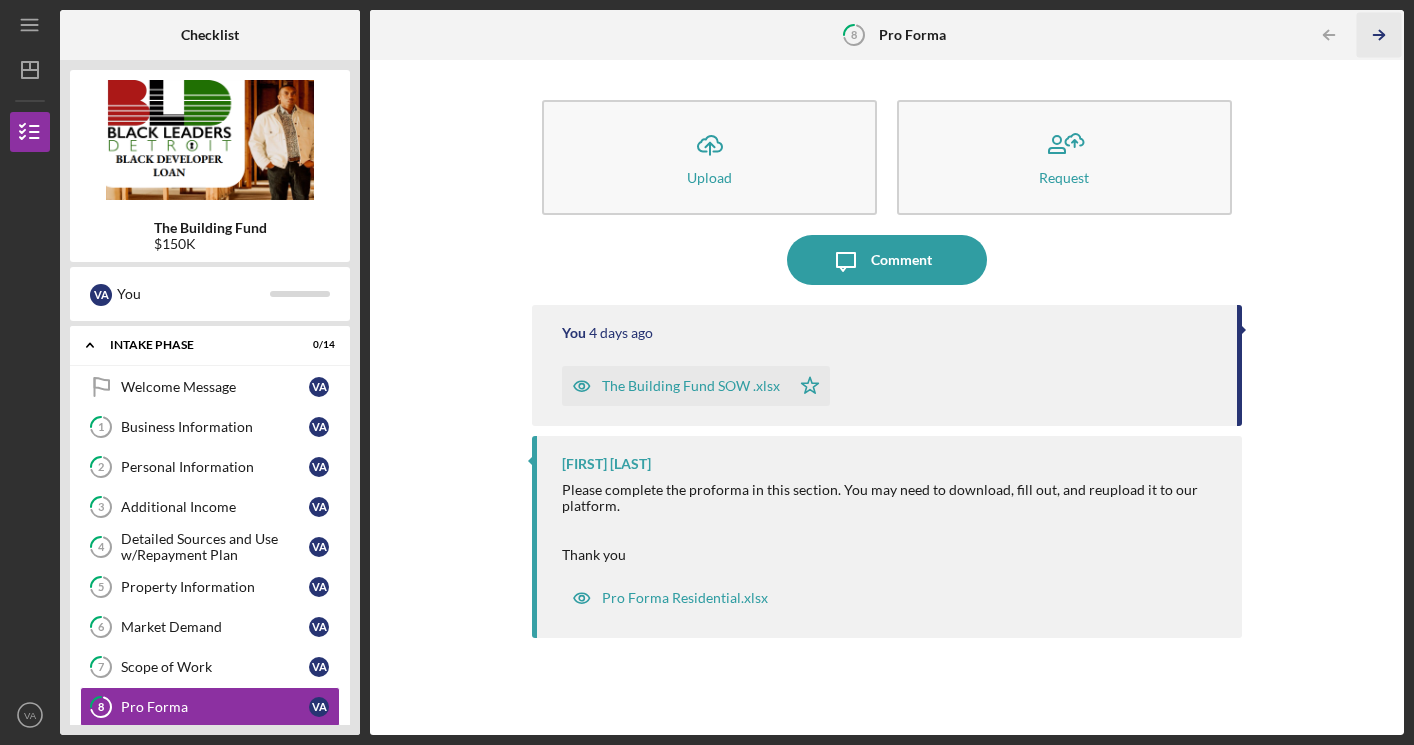 click 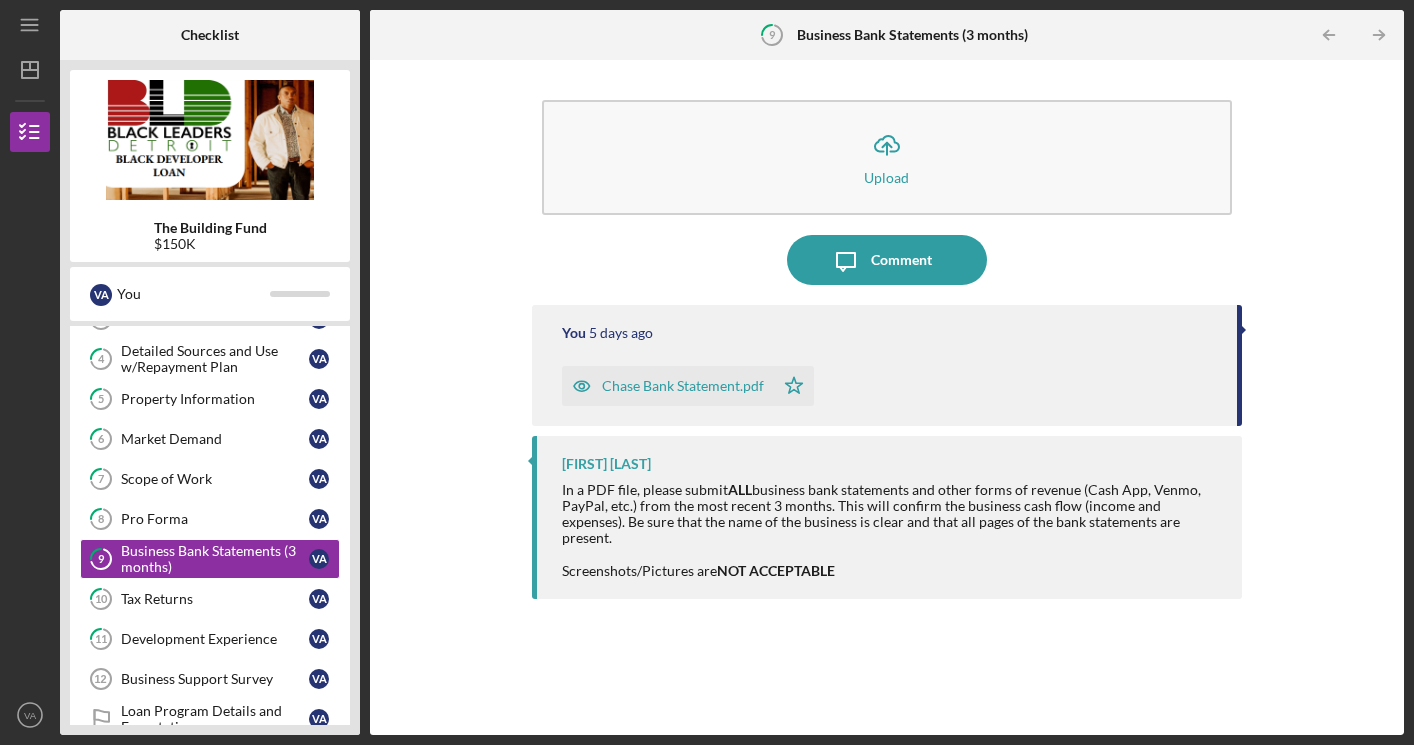 scroll, scrollTop: 222, scrollLeft: 0, axis: vertical 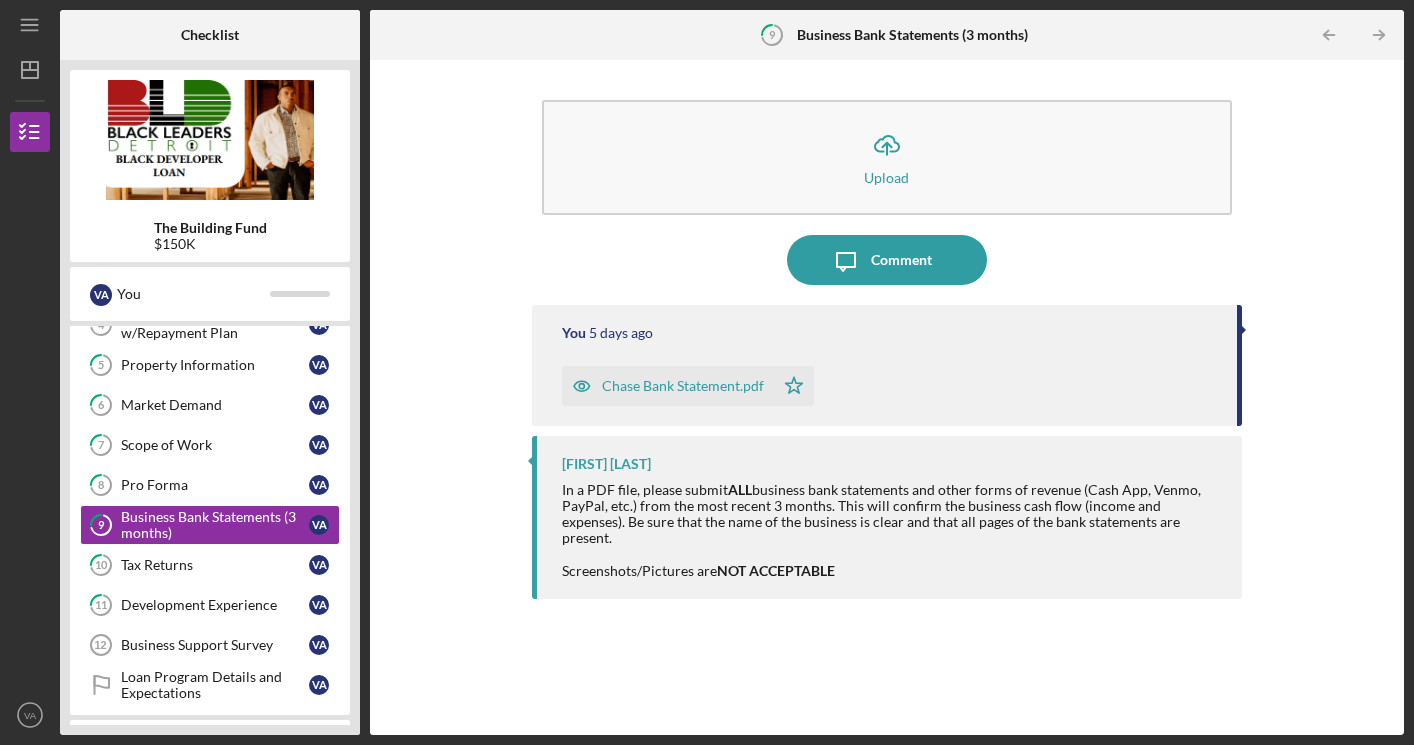 click 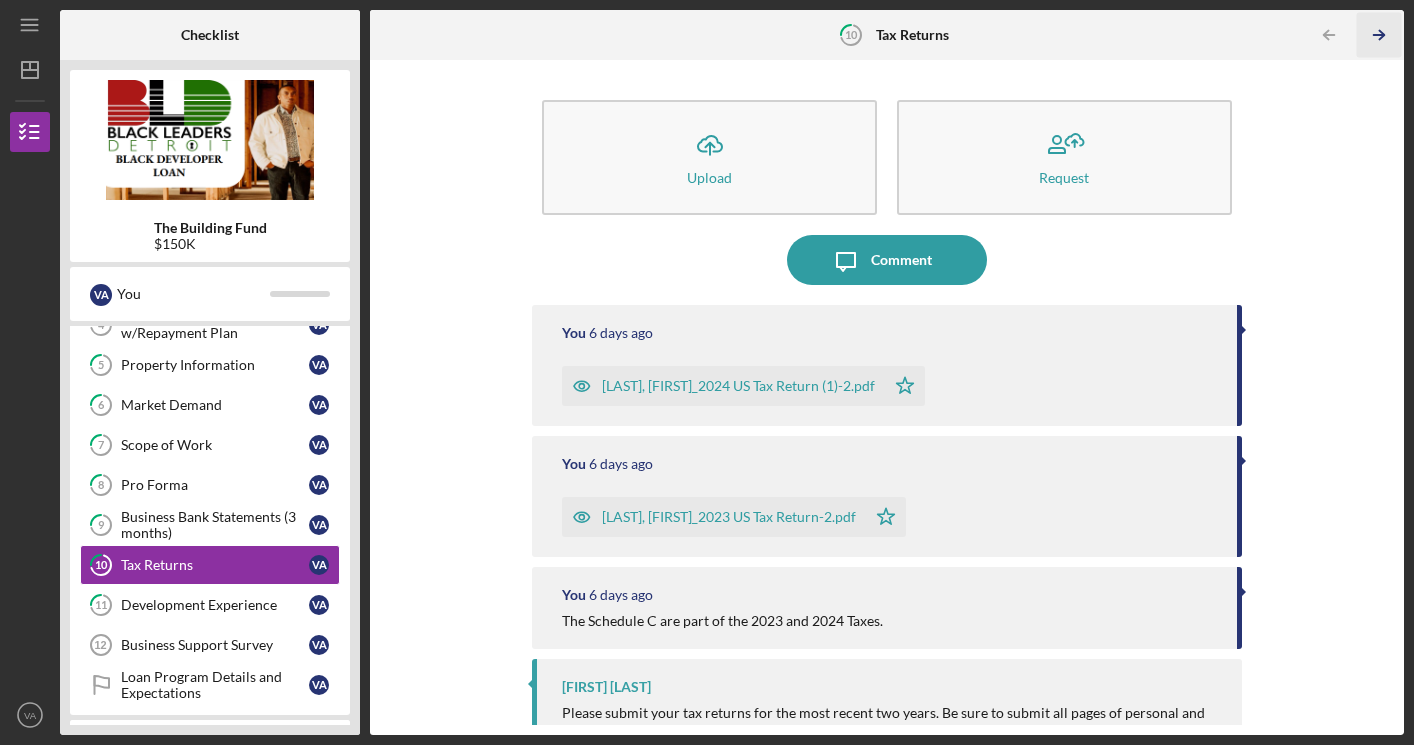 click 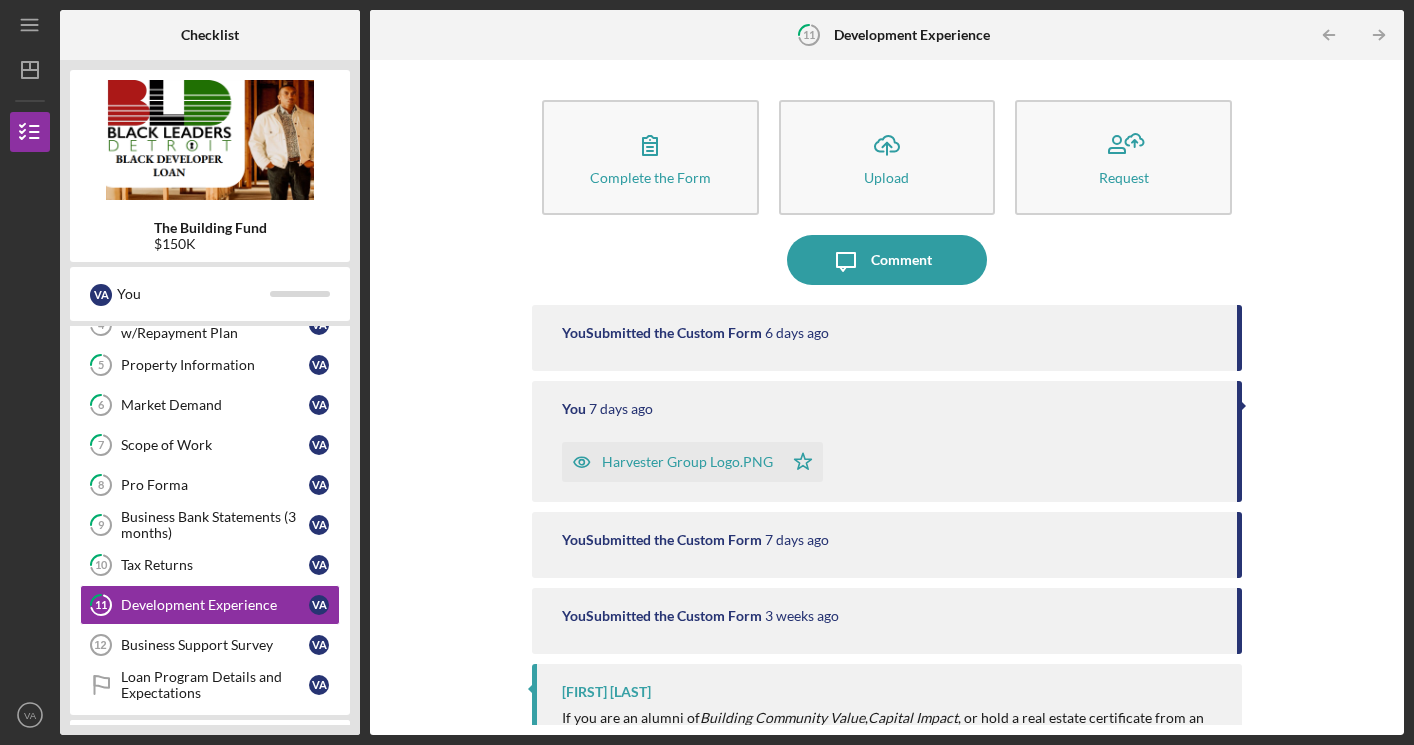 click 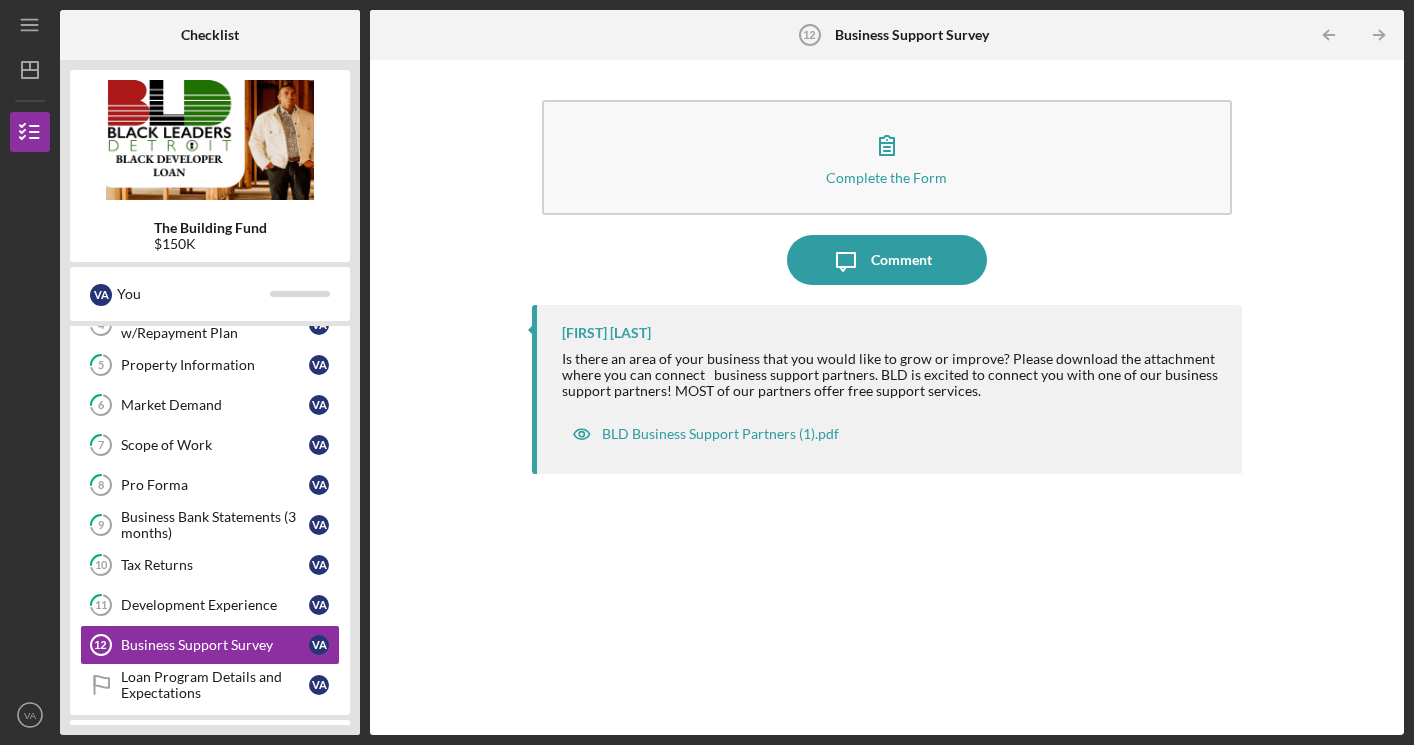click 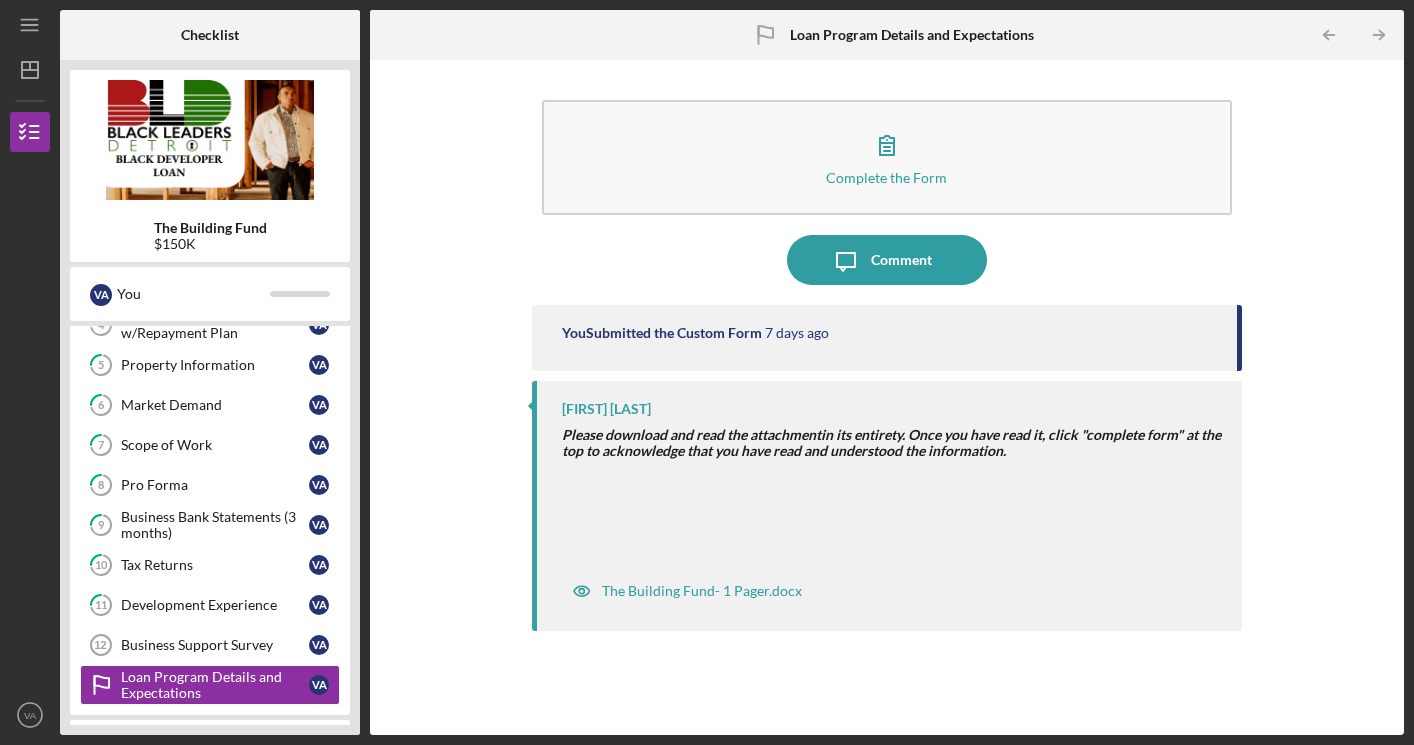 click 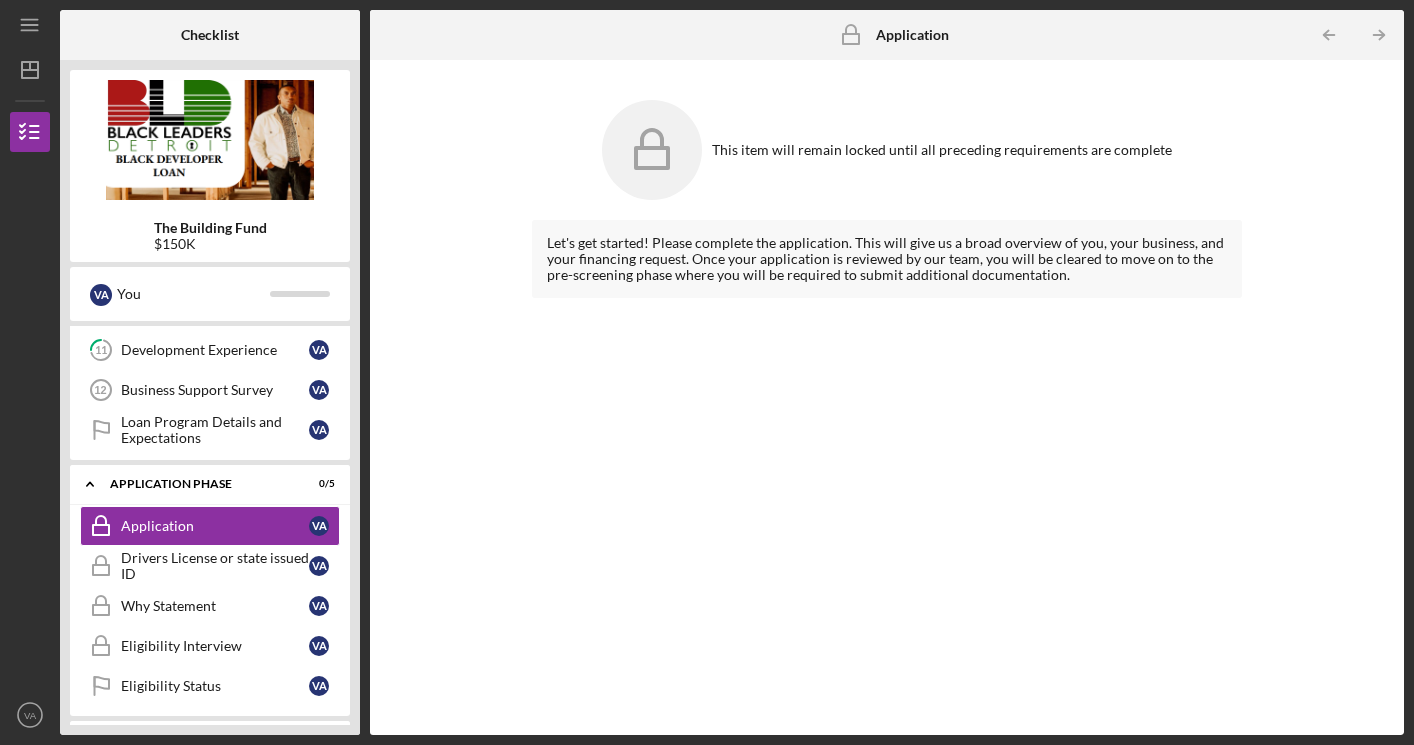 scroll, scrollTop: 478, scrollLeft: 0, axis: vertical 